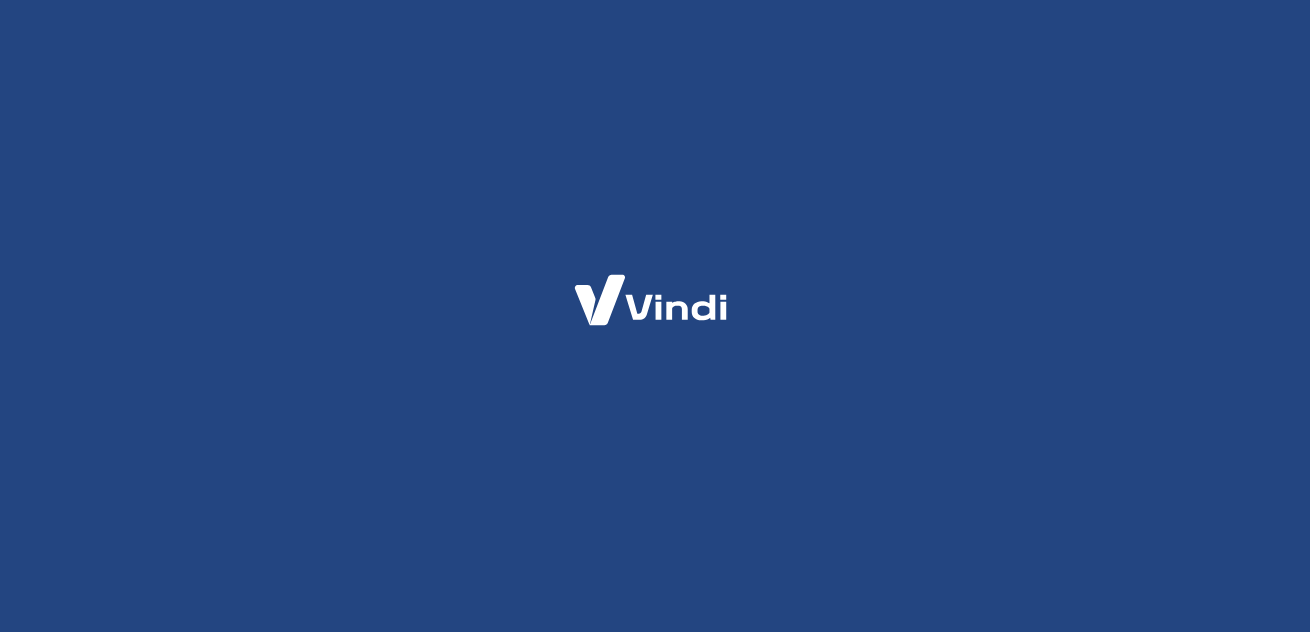 scroll, scrollTop: 0, scrollLeft: 0, axis: both 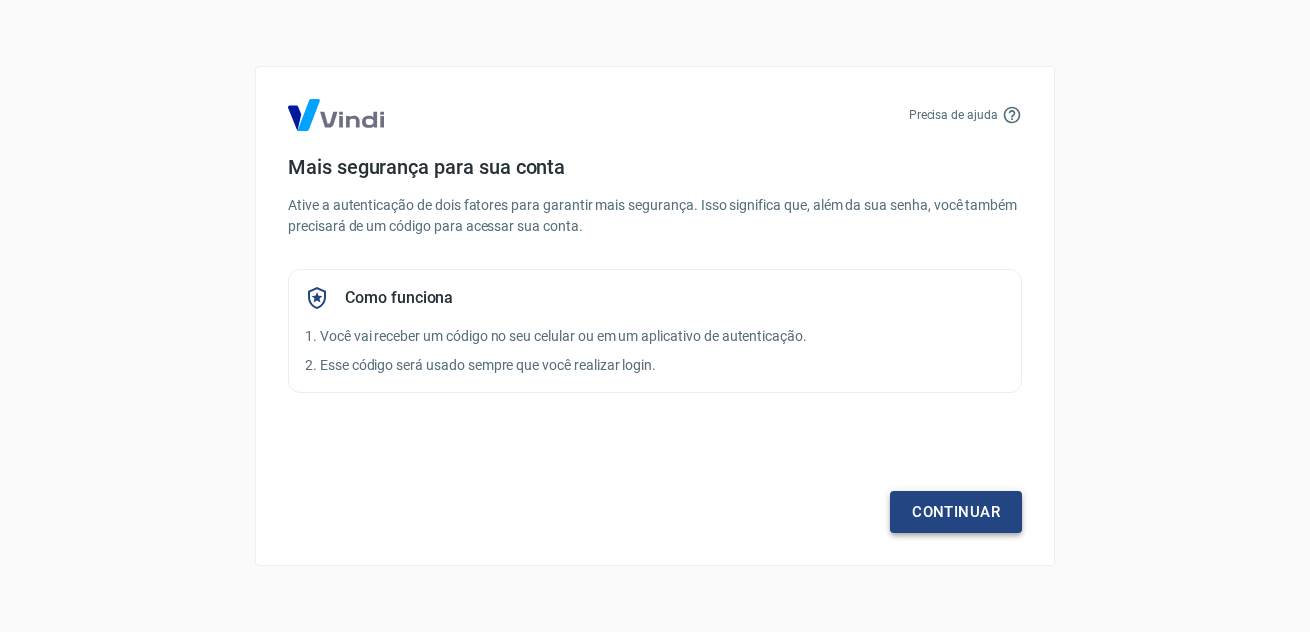 click on "Continuar" at bounding box center [956, 512] 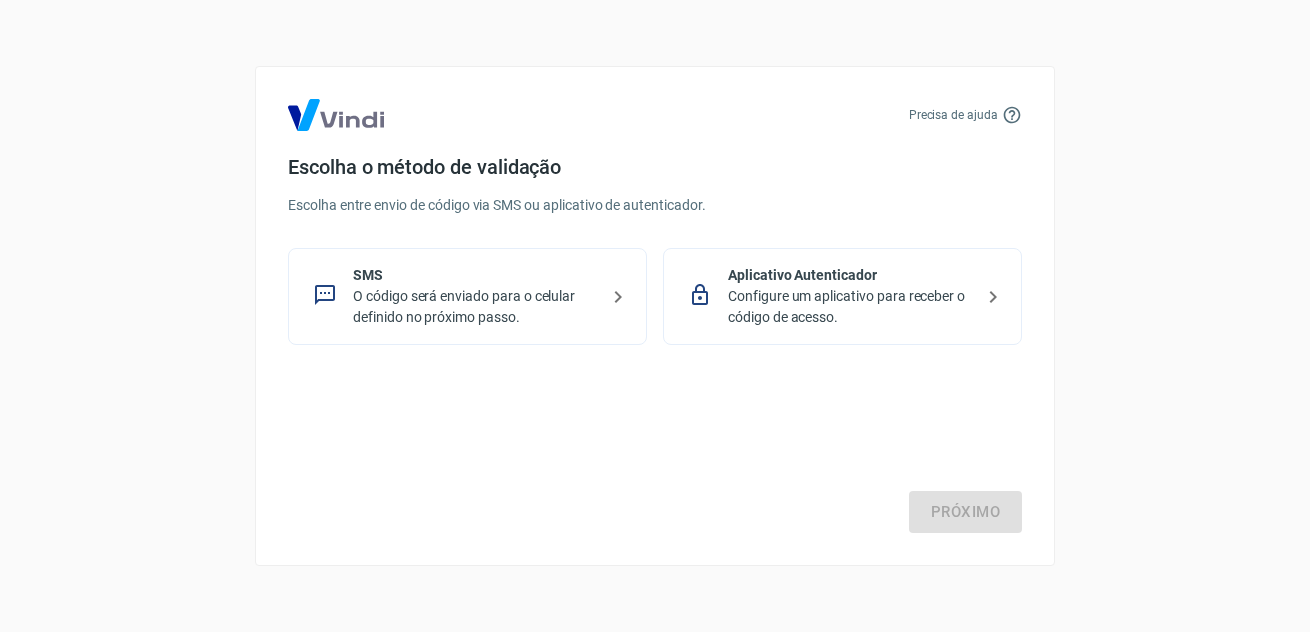 click on "O código será enviado para o celular definido no próximo passo." at bounding box center [475, 307] 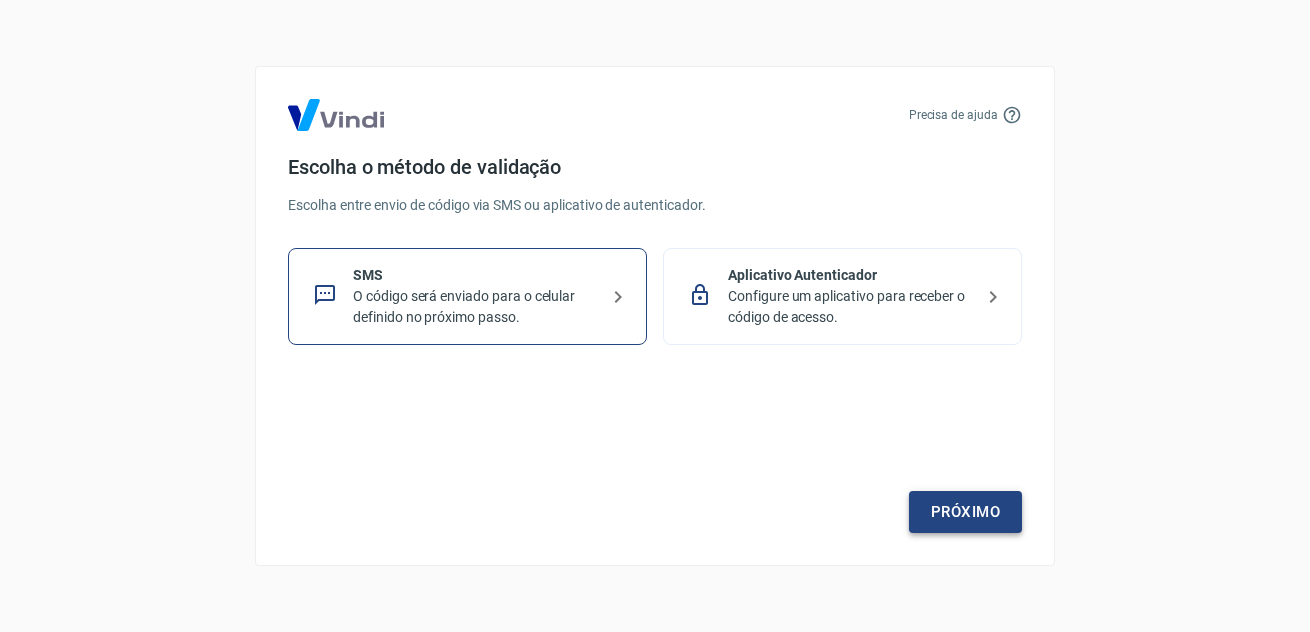 click on "Próximo" at bounding box center [965, 512] 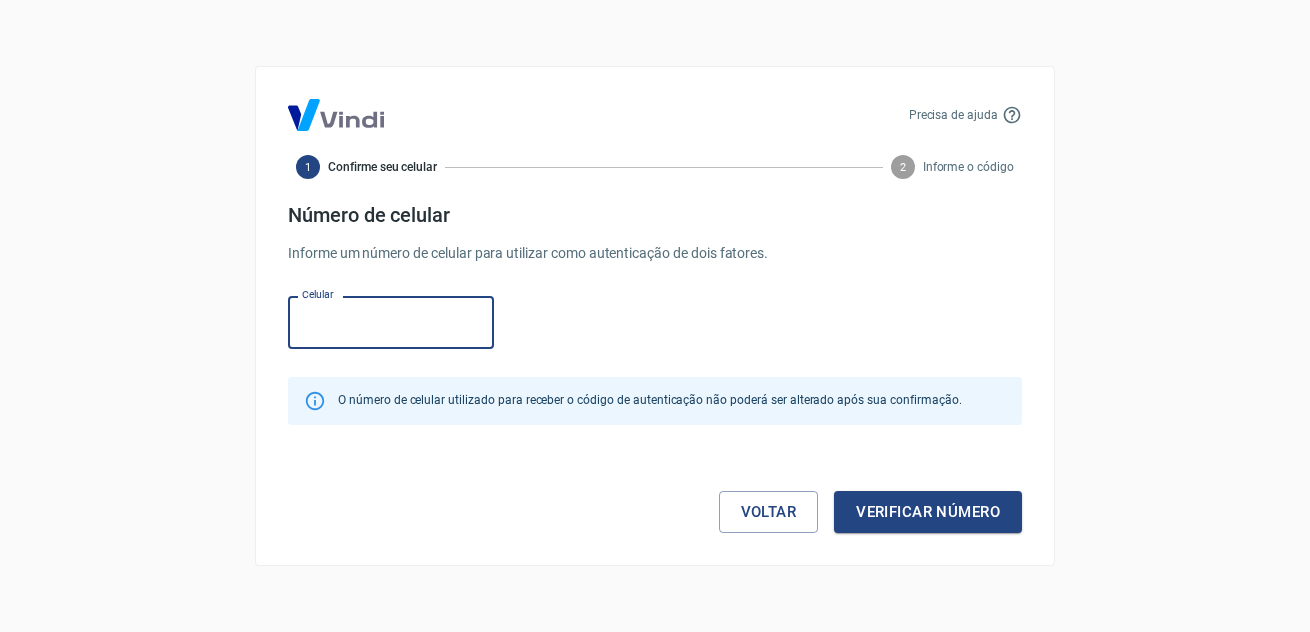 paste on "[PHONE]" 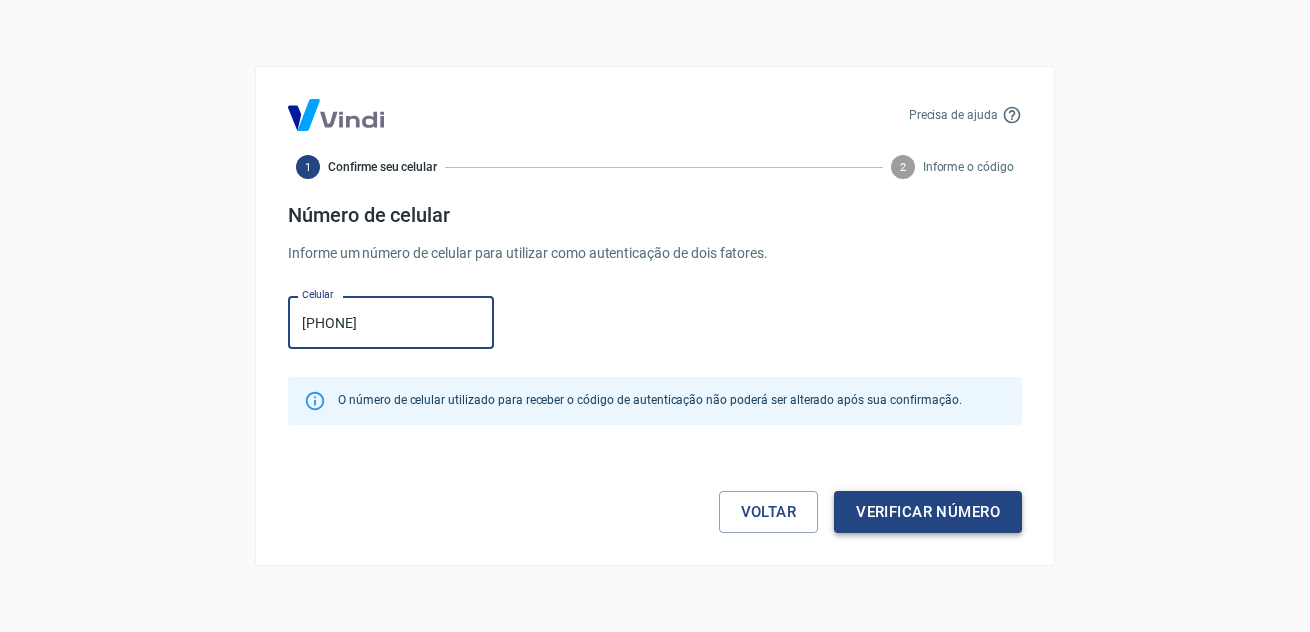 type on "[PHONE]" 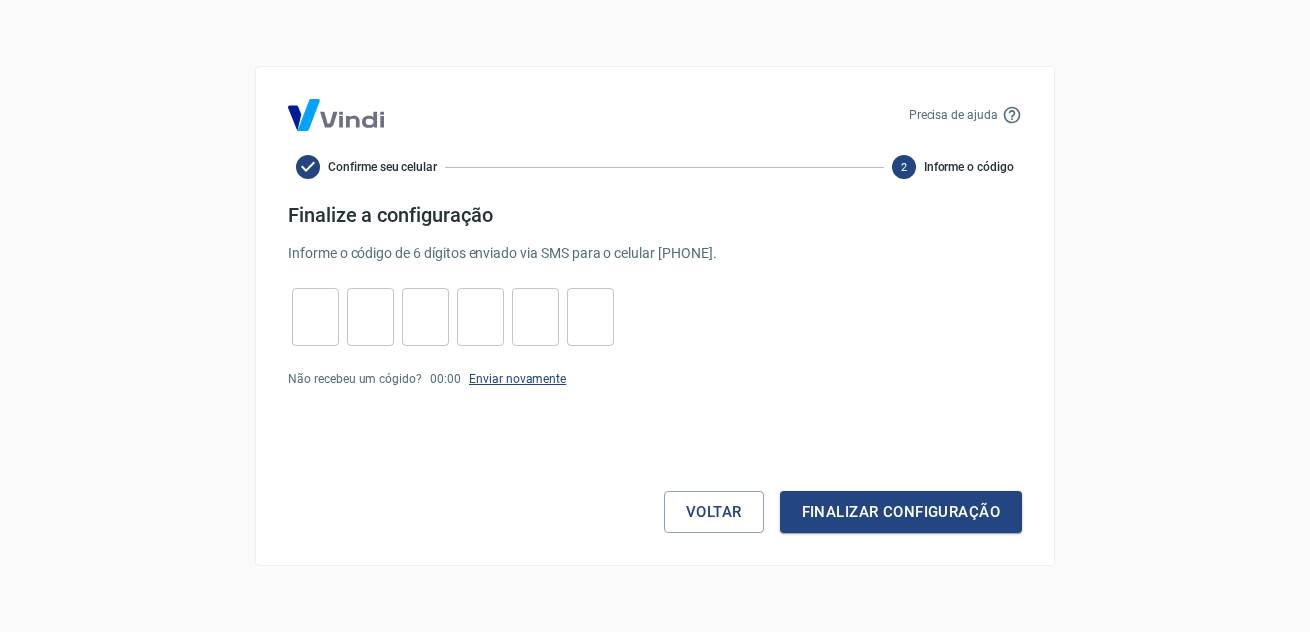 click on "Enviar novamente" at bounding box center (517, 379) 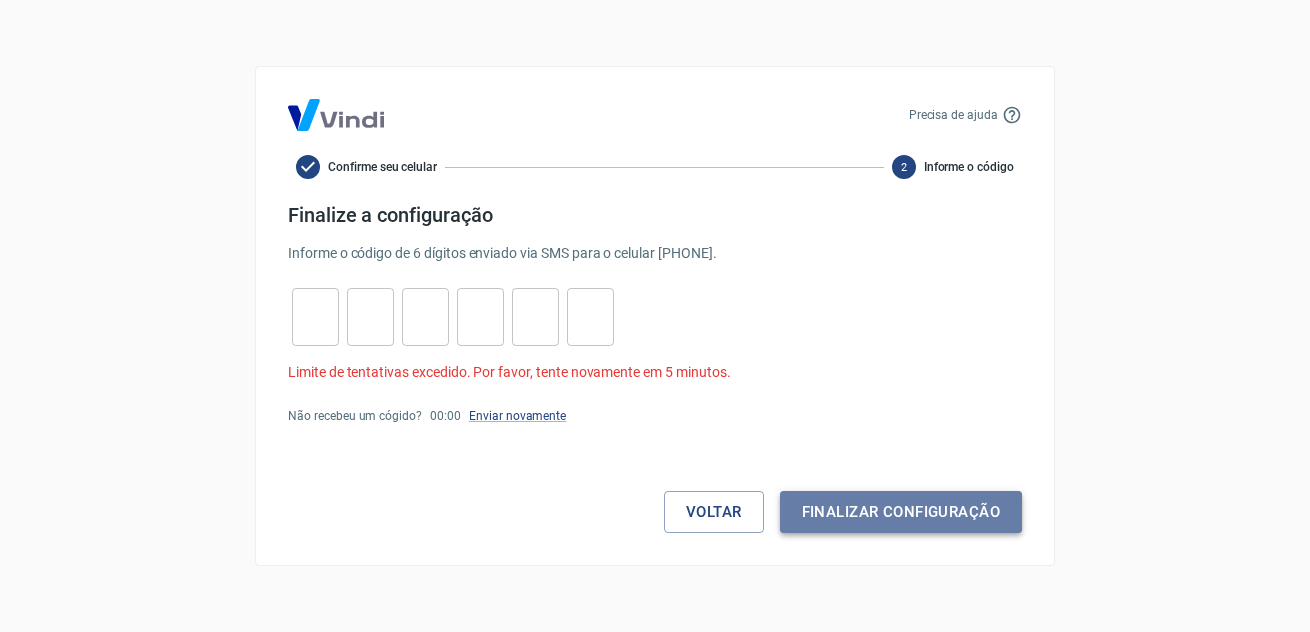 click on "Finalizar configuração" at bounding box center (901, 512) 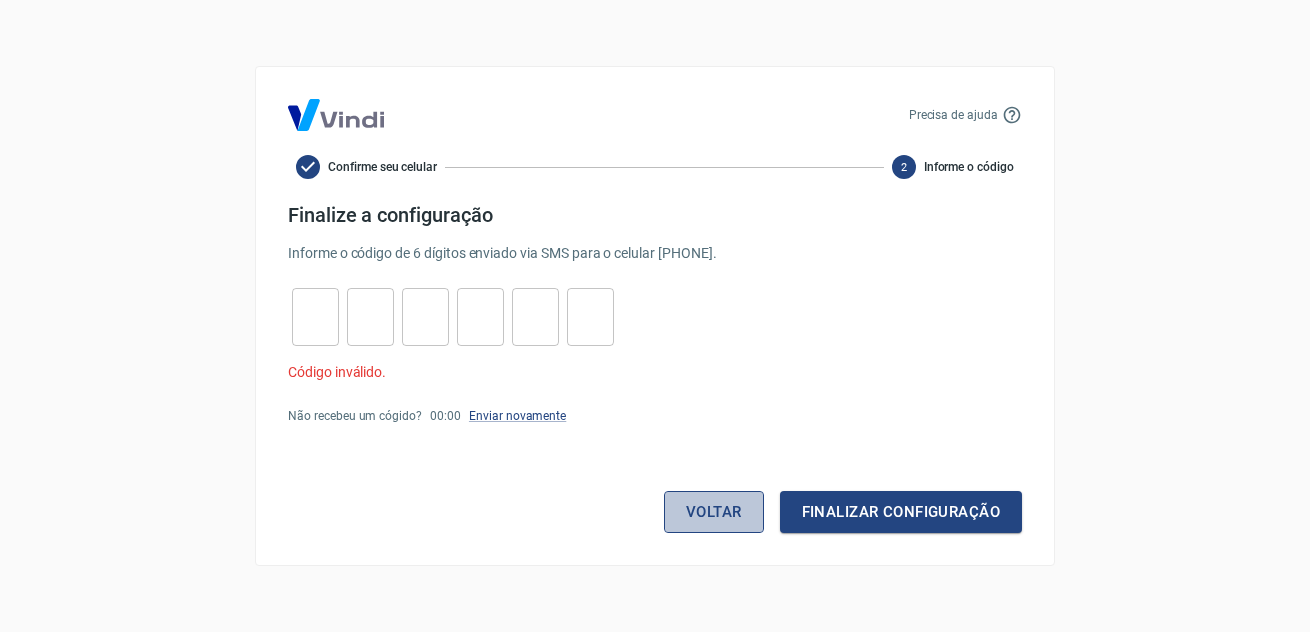 click on "Voltar" at bounding box center [714, 512] 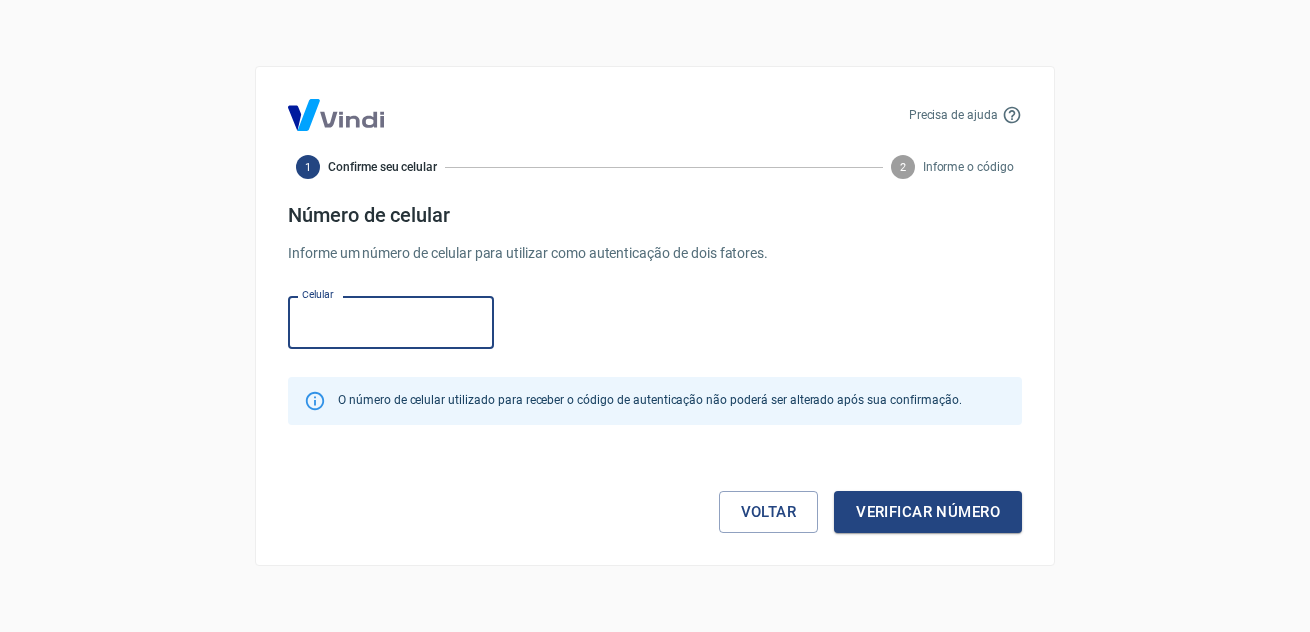 paste on "[PHONE]" 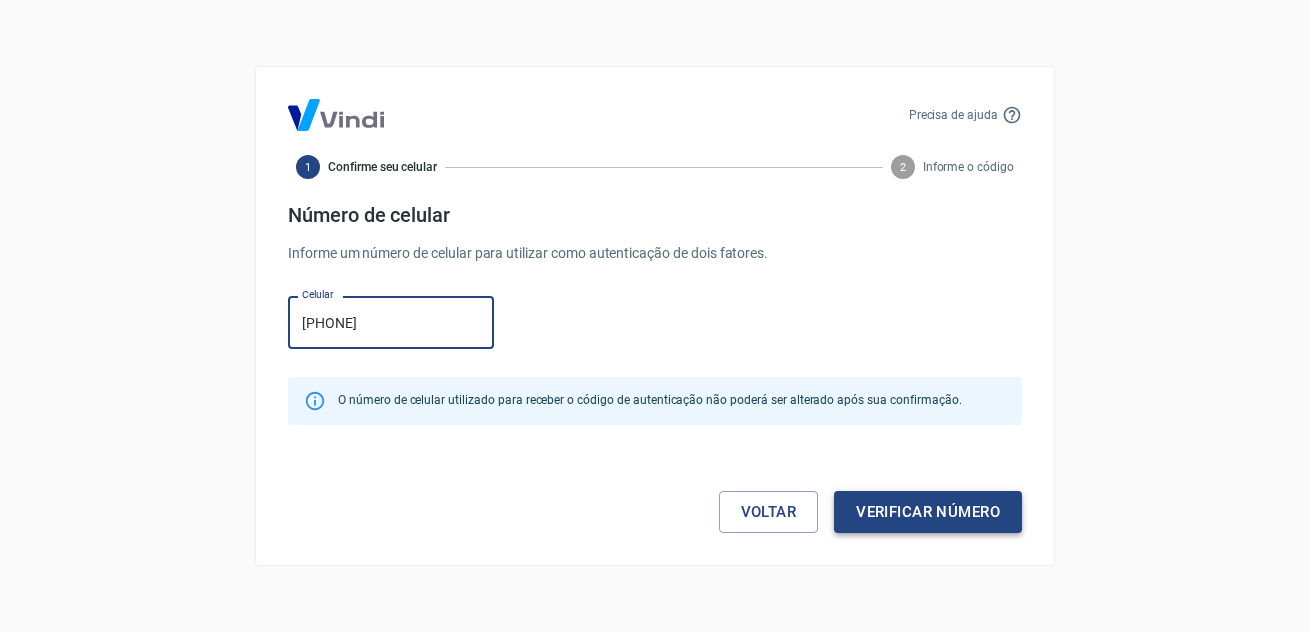 type on "[PHONE]" 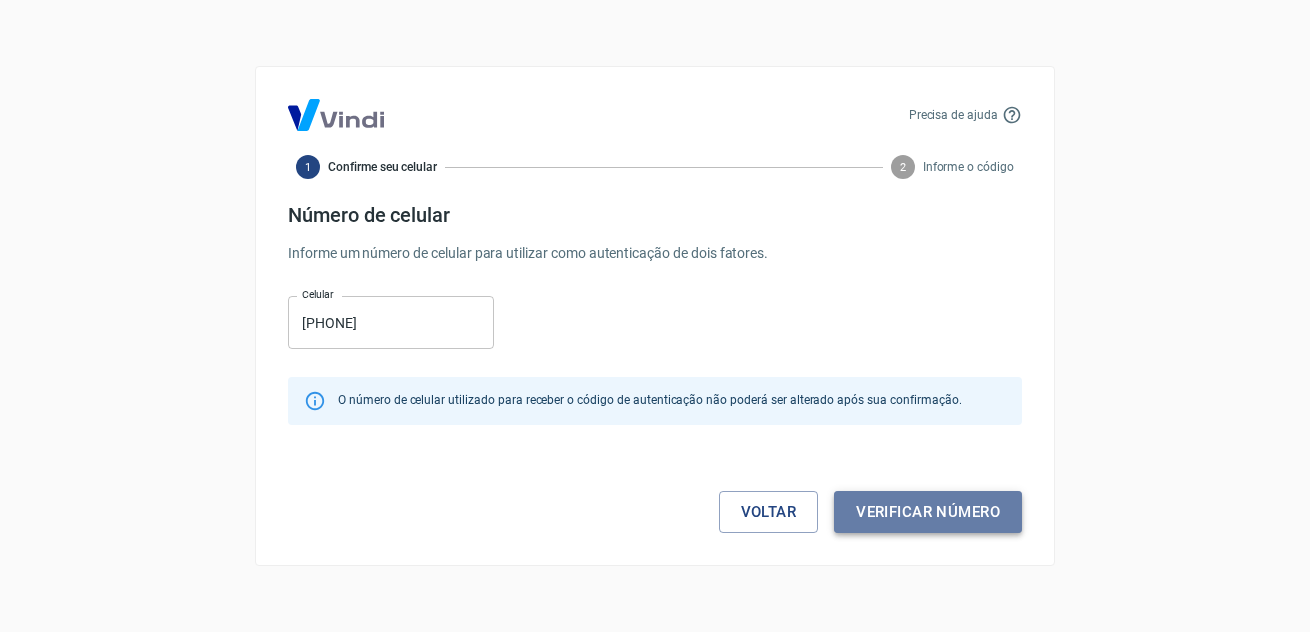 click on "Verificar número" at bounding box center (928, 512) 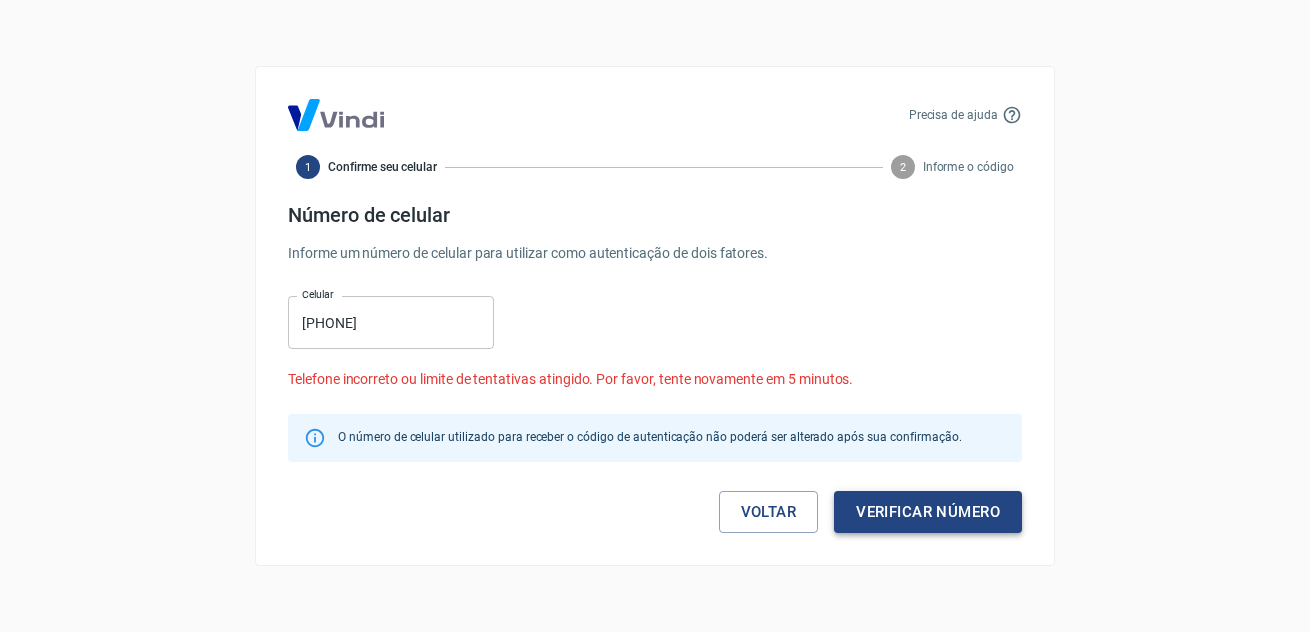 click on "Verificar número" at bounding box center [928, 512] 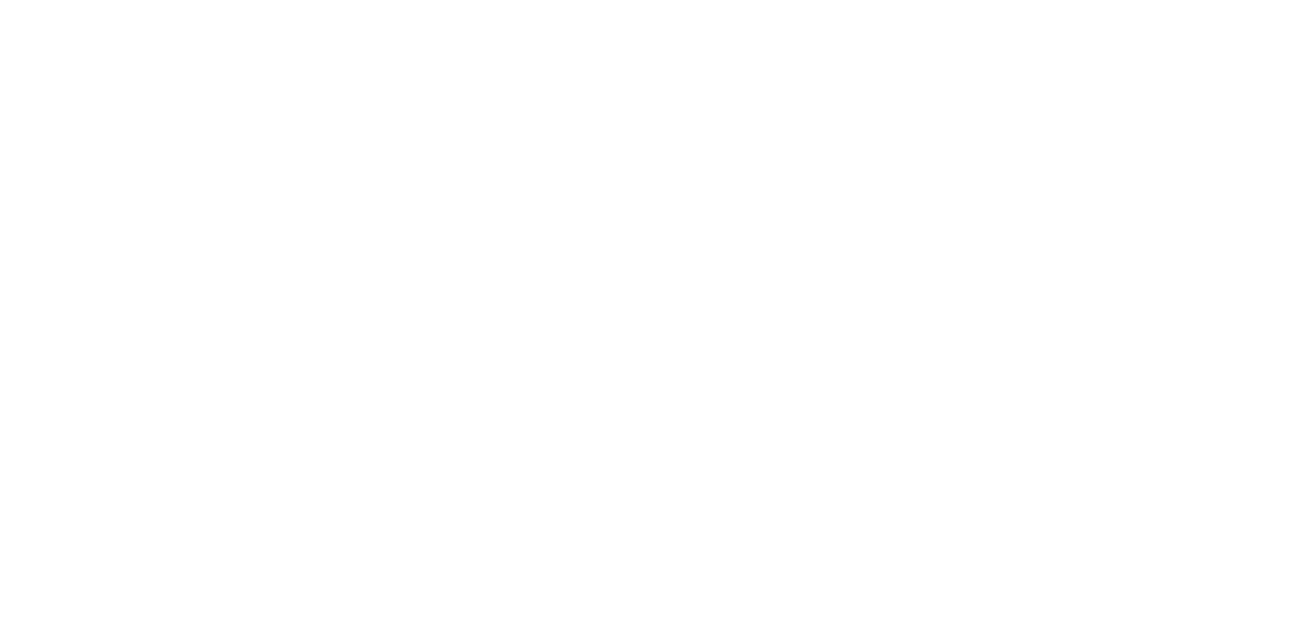 scroll, scrollTop: 0, scrollLeft: 0, axis: both 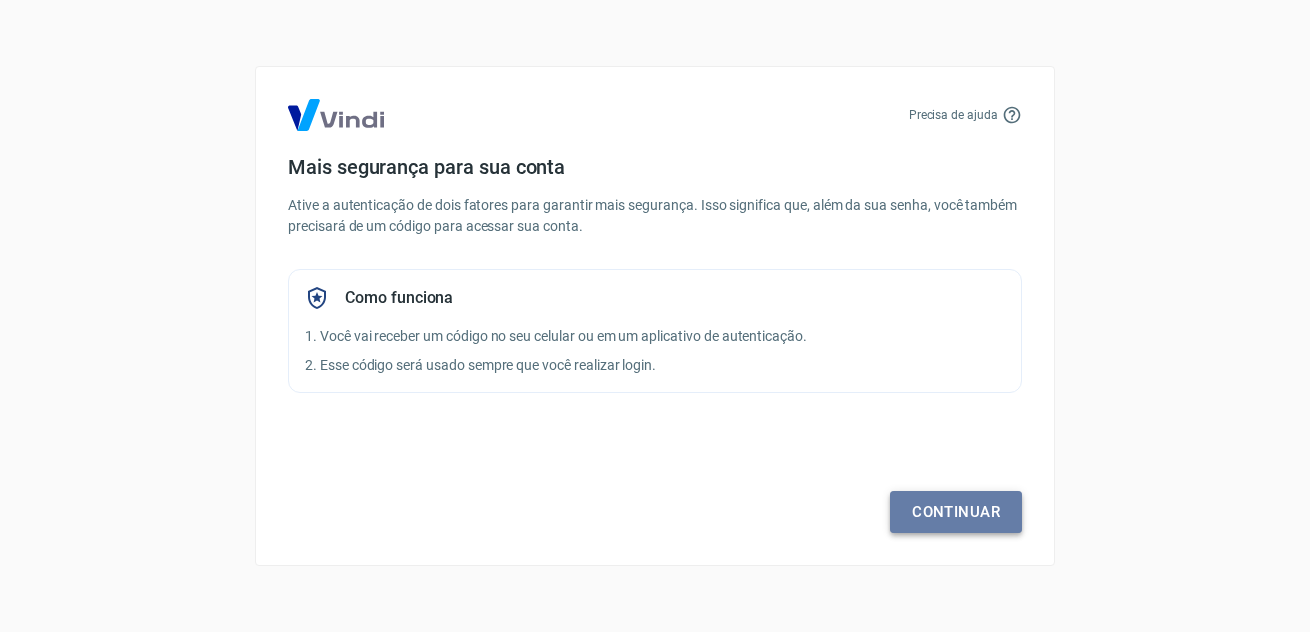 click on "Continuar" at bounding box center (956, 512) 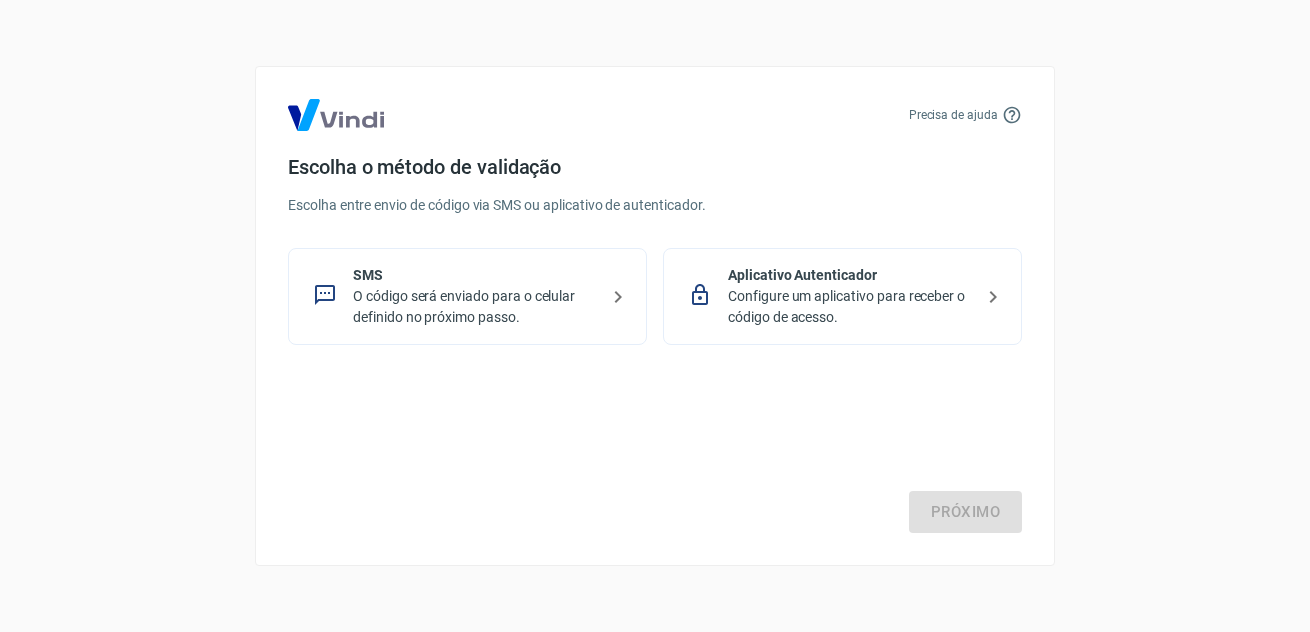 click on "SMS" at bounding box center [475, 275] 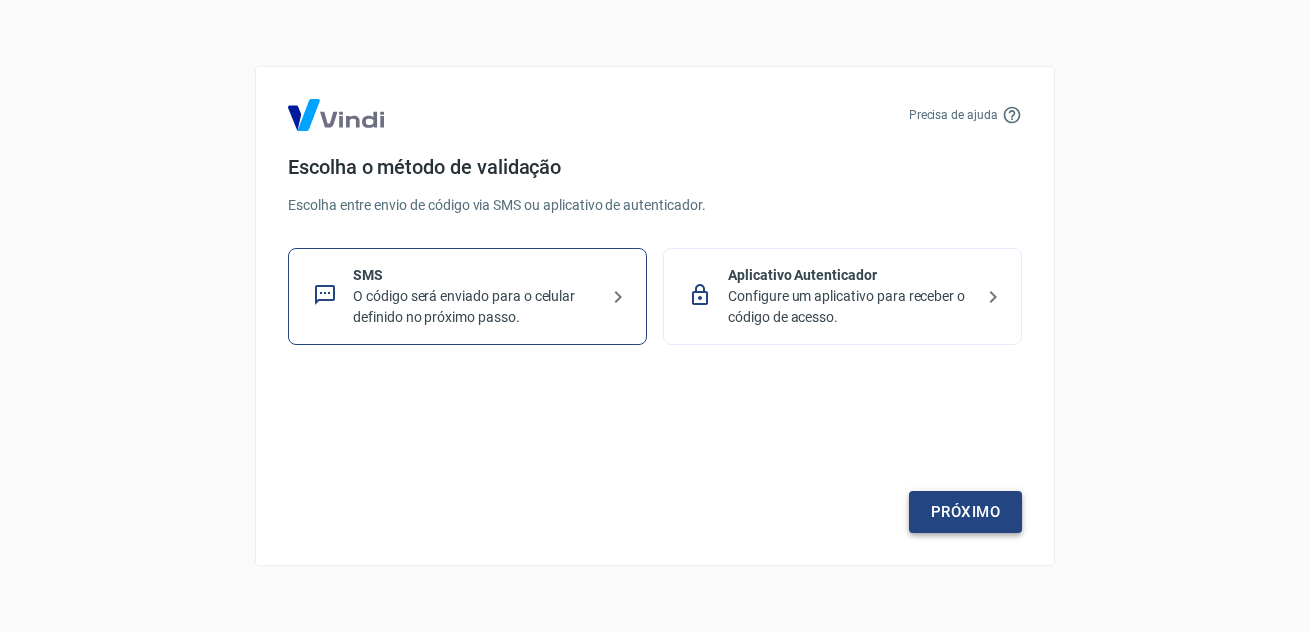 click on "Próximo" at bounding box center [965, 512] 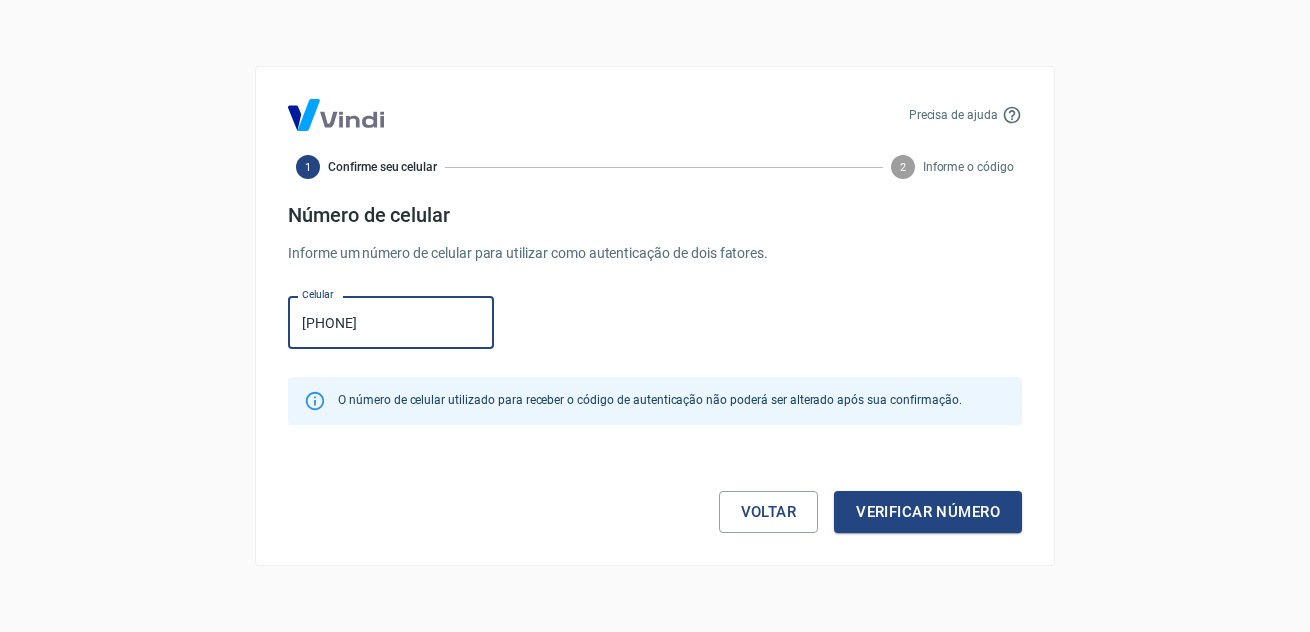 drag, startPoint x: 422, startPoint y: 327, endPoint x: 274, endPoint y: 299, distance: 150.62537 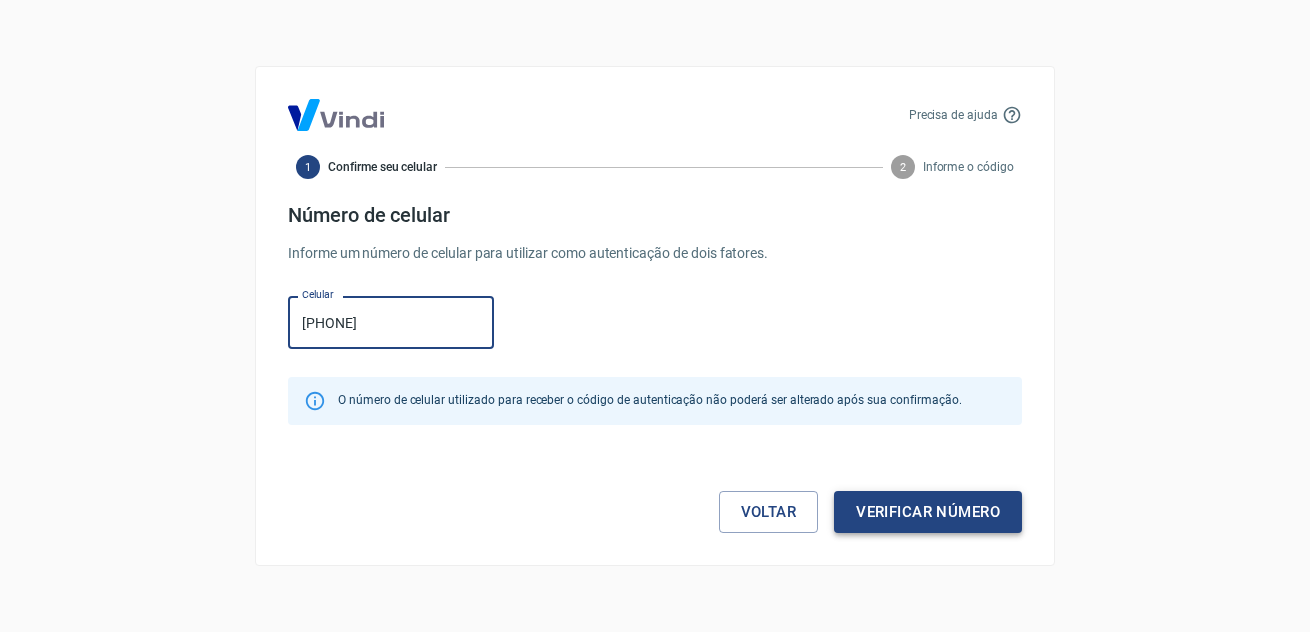 type on "[PHONE]" 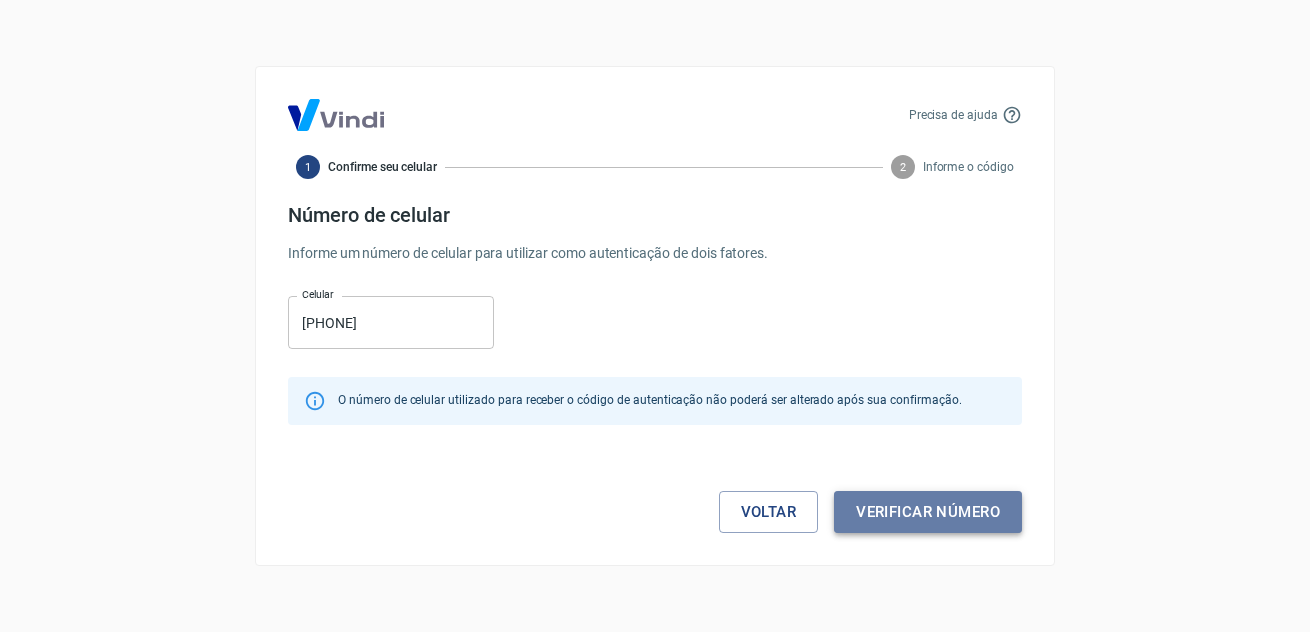 click on "Verificar número" at bounding box center [928, 512] 